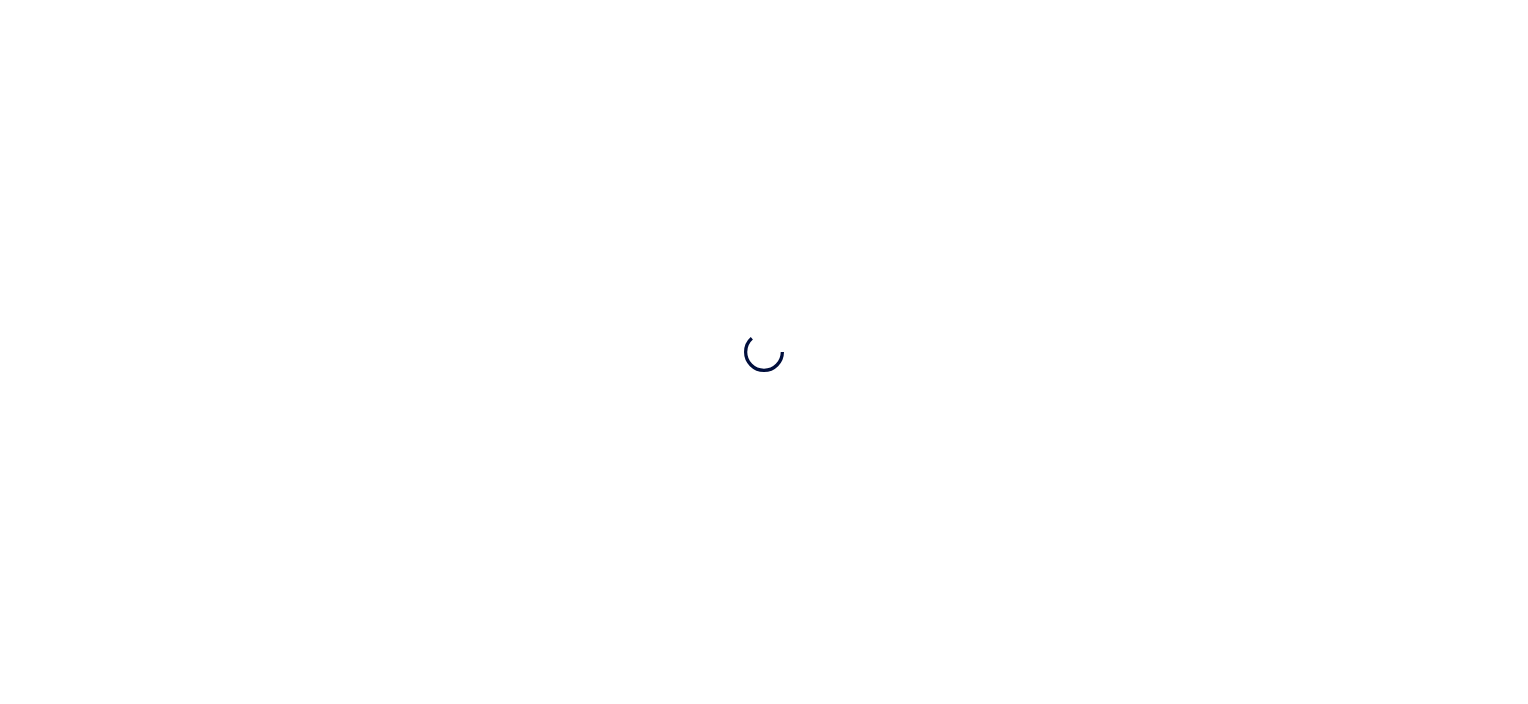 scroll, scrollTop: 0, scrollLeft: 0, axis: both 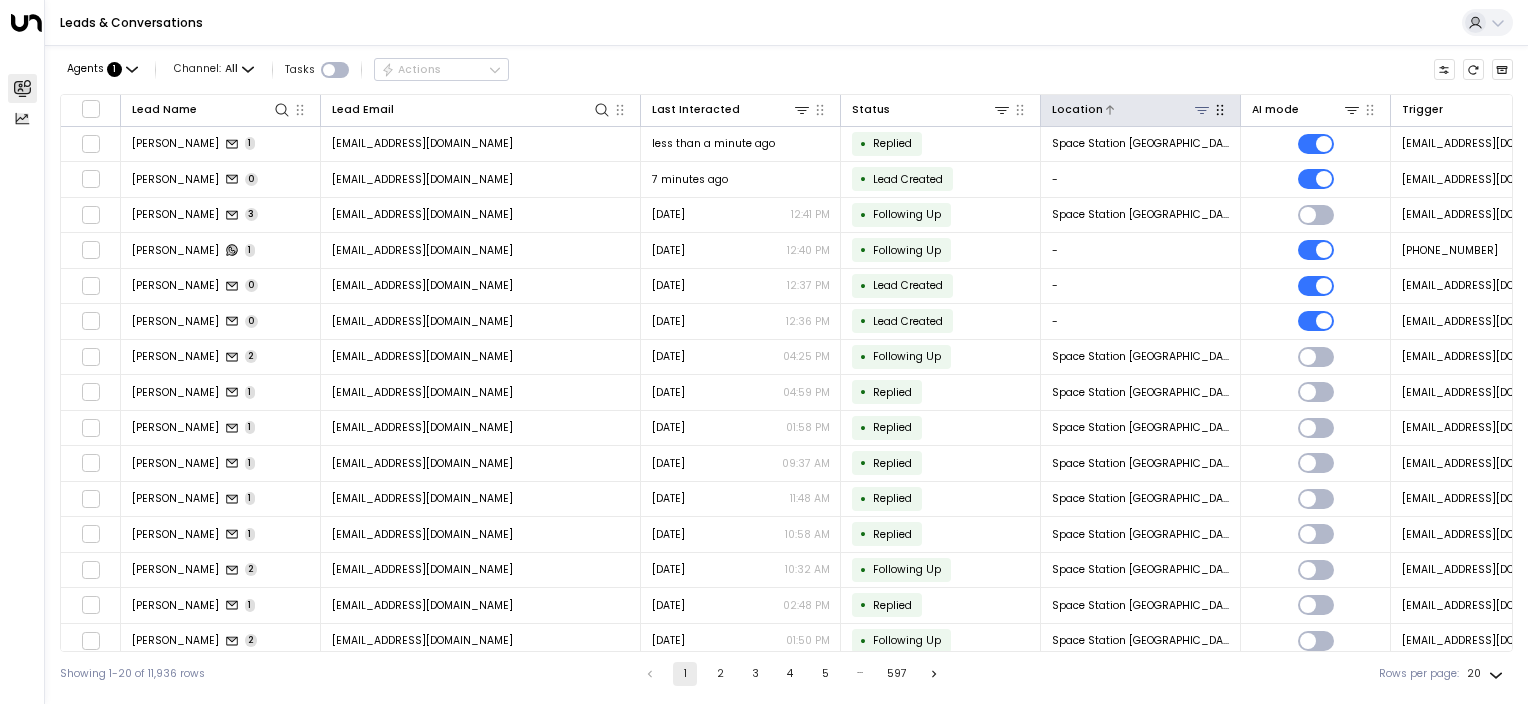click 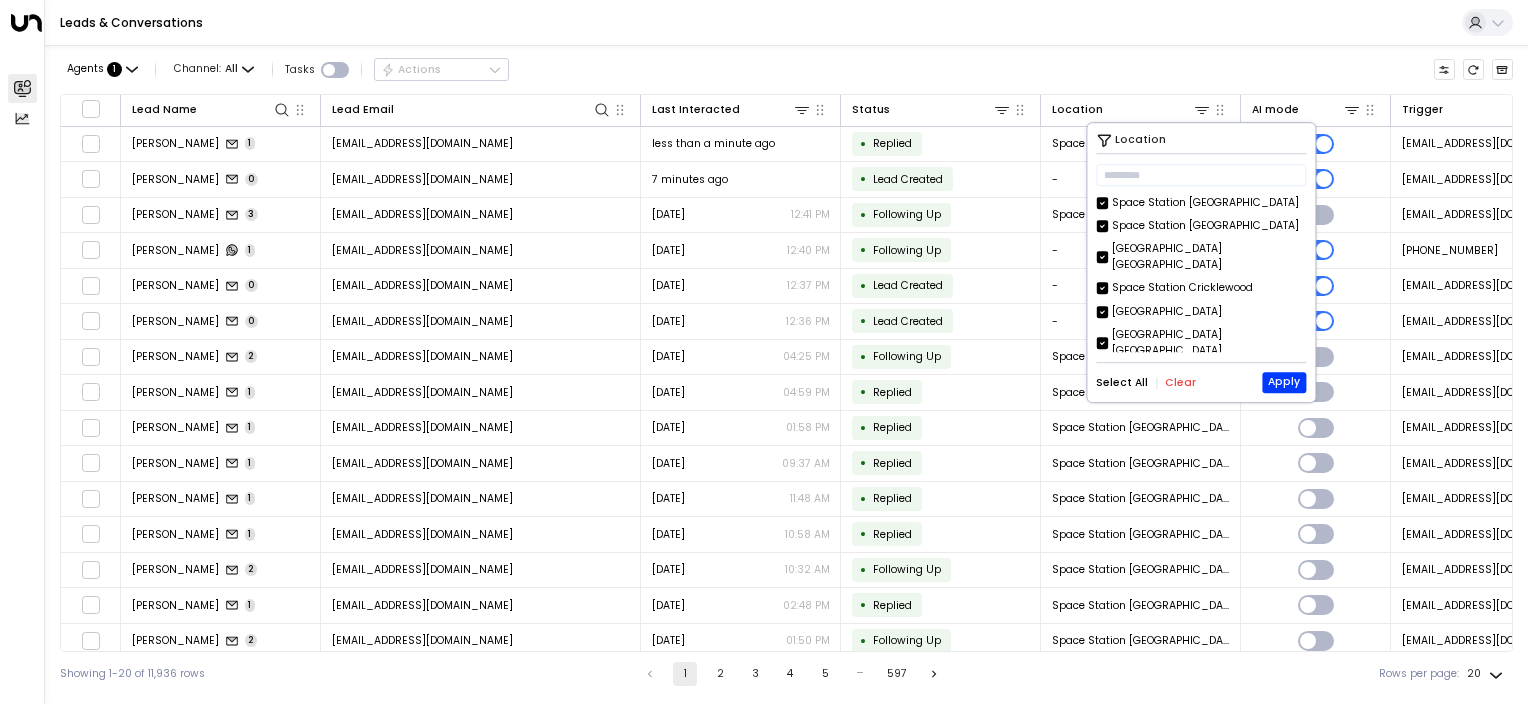 click on "Clear" at bounding box center (1180, 383) 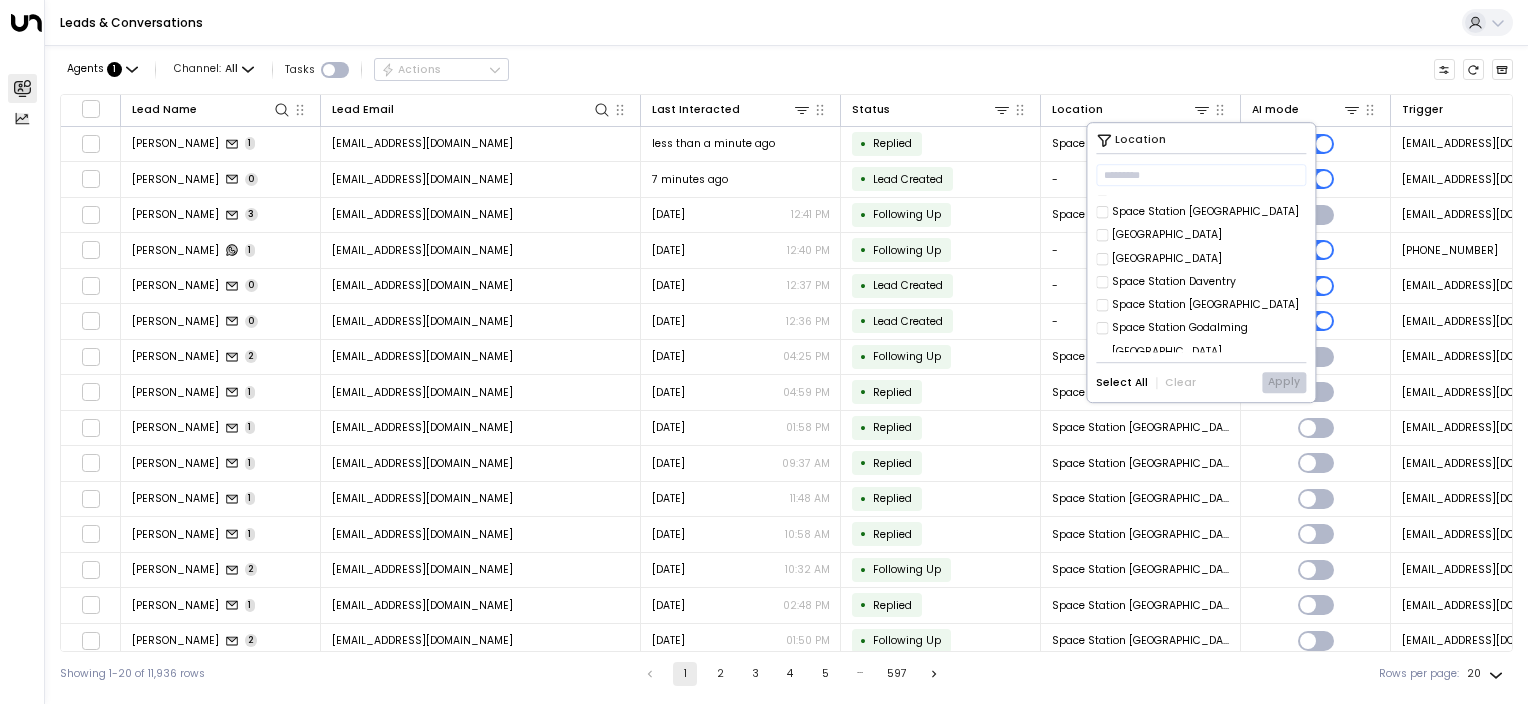 scroll, scrollTop: 182, scrollLeft: 0, axis: vertical 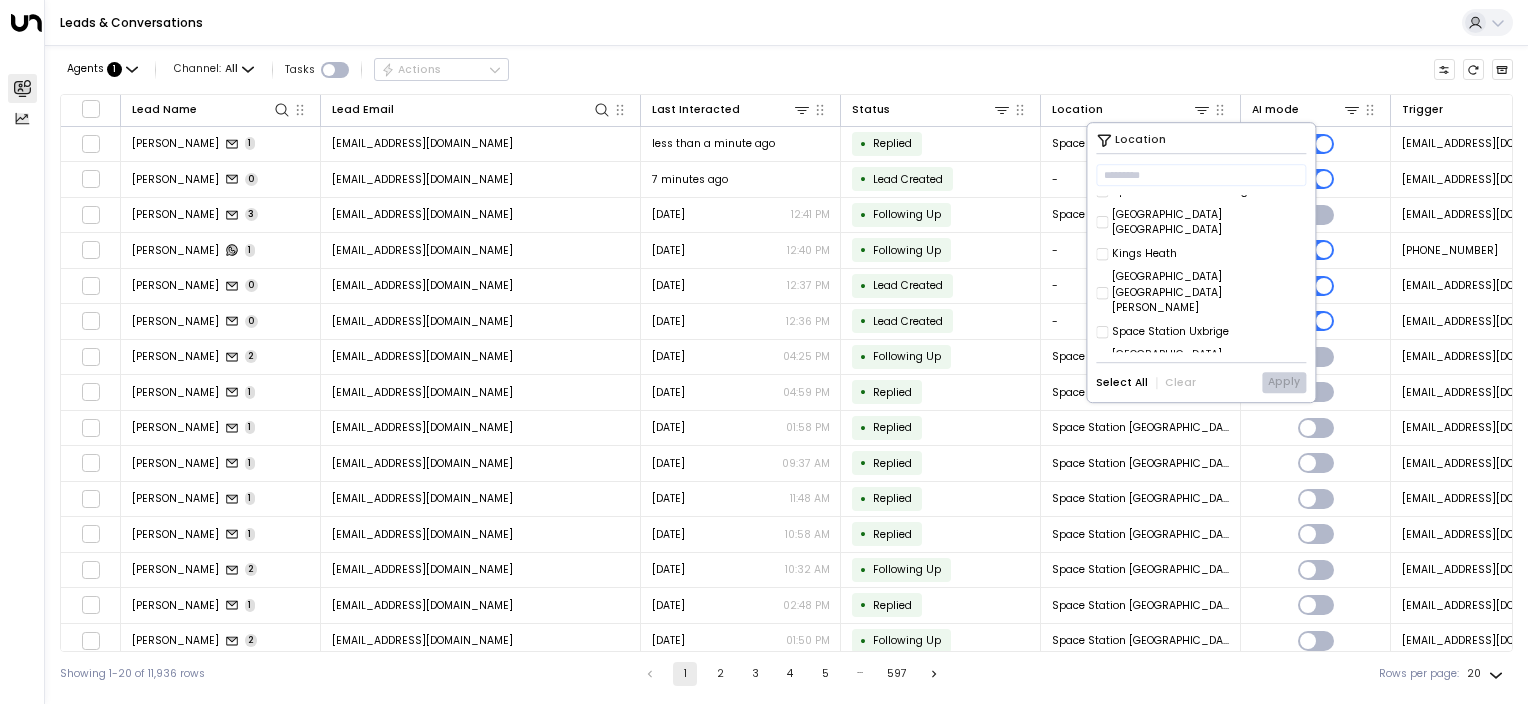 drag, startPoint x: 1307, startPoint y: 320, endPoint x: 1306, endPoint y: 351, distance: 31.016125 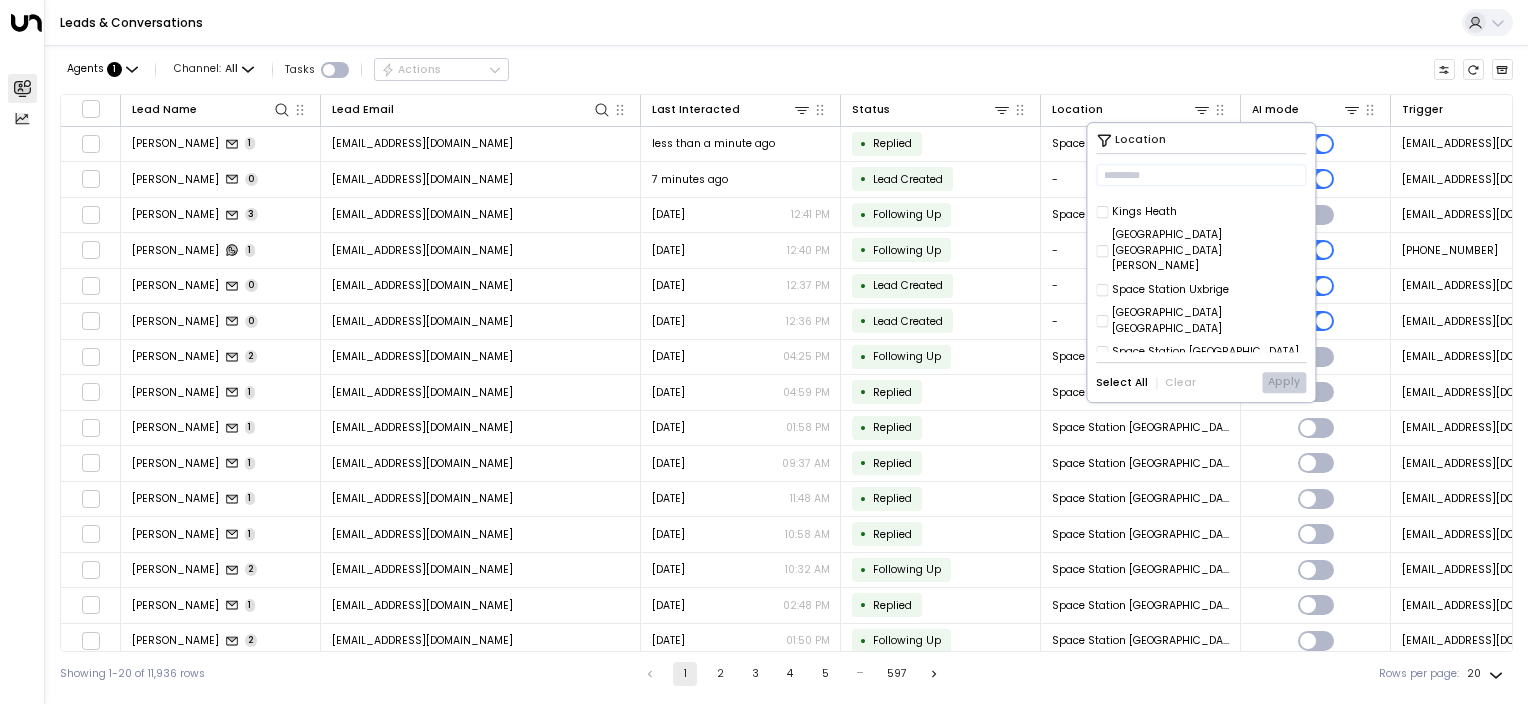 scroll, scrollTop: 370, scrollLeft: 0, axis: vertical 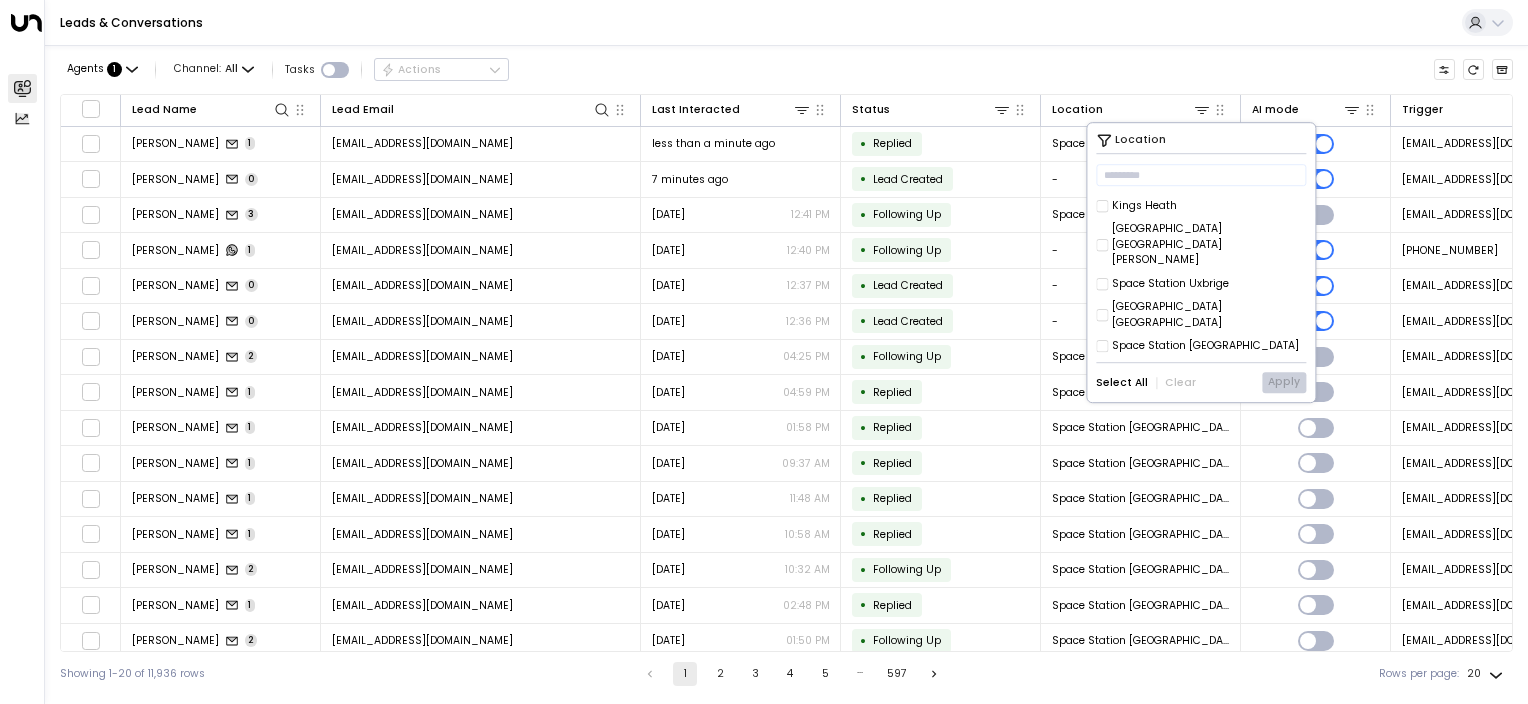 drag, startPoint x: 1306, startPoint y: 351, endPoint x: 1301, endPoint y: 337, distance: 14.866069 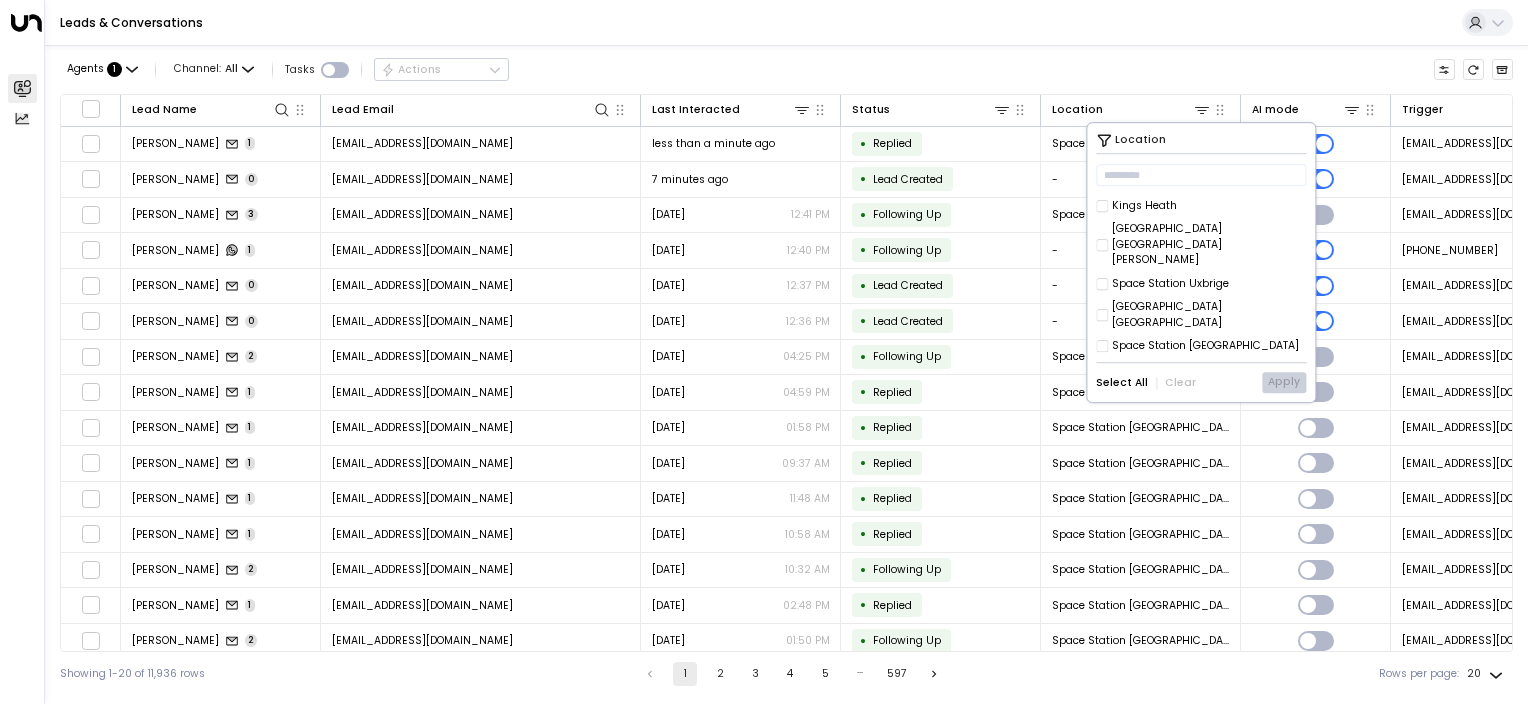 click on "[GEOGRAPHIC_DATA] [GEOGRAPHIC_DATA] [GEOGRAPHIC_DATA] [PERSON_NAME][GEOGRAPHIC_DATA] [GEOGRAPHIC_DATA] [GEOGRAPHIC_DATA] [GEOGRAPHIC_DATA] [GEOGRAPHIC_DATA] [GEOGRAPHIC_DATA] [GEOGRAPHIC_DATA] [GEOGRAPHIC_DATA] [GEOGRAPHIC_DATA] [GEOGRAPHIC_DATA] [GEOGRAPHIC_DATA] [GEOGRAPHIC_DATA]       [GEOGRAPHIC_DATA] [GEOGRAPHIC_DATA][PERSON_NAME] [GEOGRAPHIC_DATA] [GEOGRAPHIC_DATA] [GEOGRAPHIC_DATA] [GEOGRAPHIC_DATA] [GEOGRAPHIC_DATA] [GEOGRAPHIC_DATA]" at bounding box center [1201, 274] 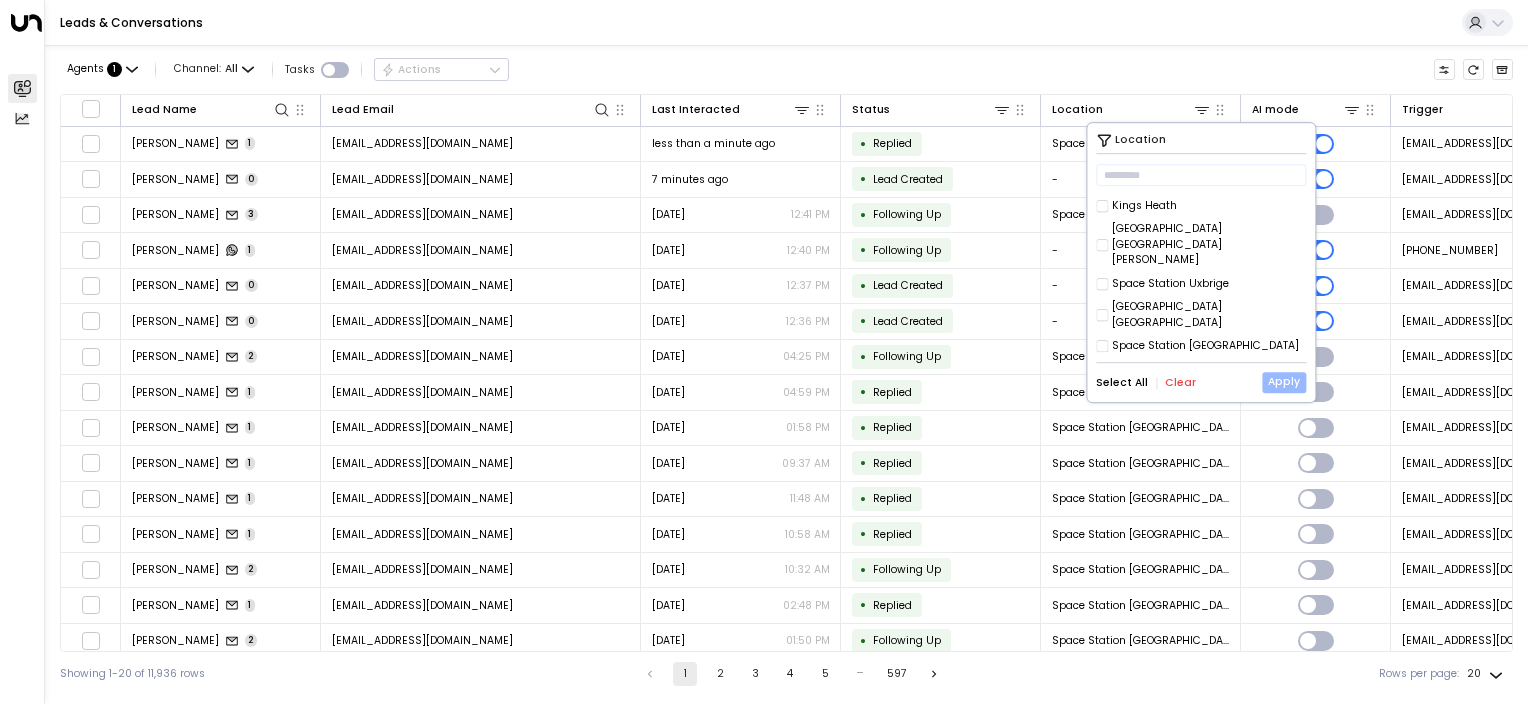 click on "Apply" at bounding box center [1284, 382] 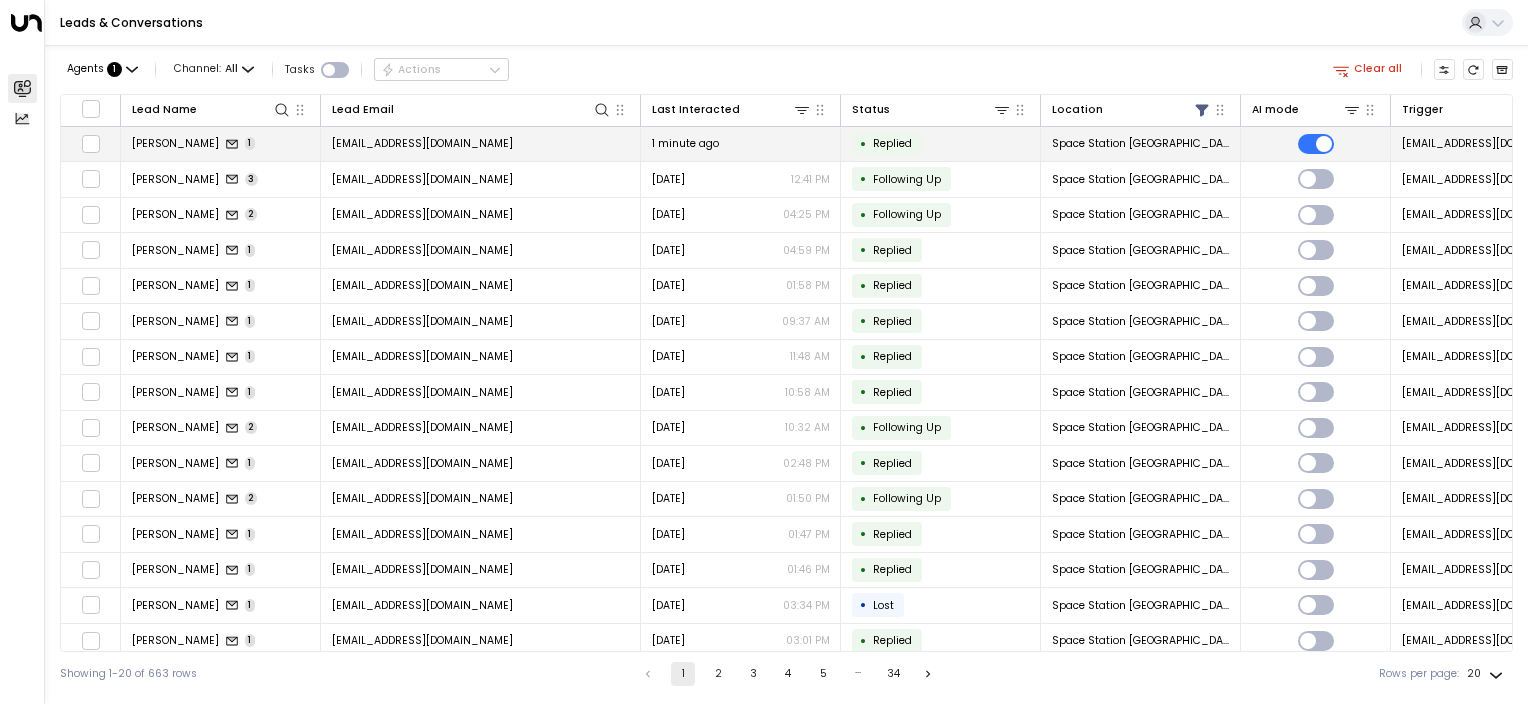 click at bounding box center [1316, 144] 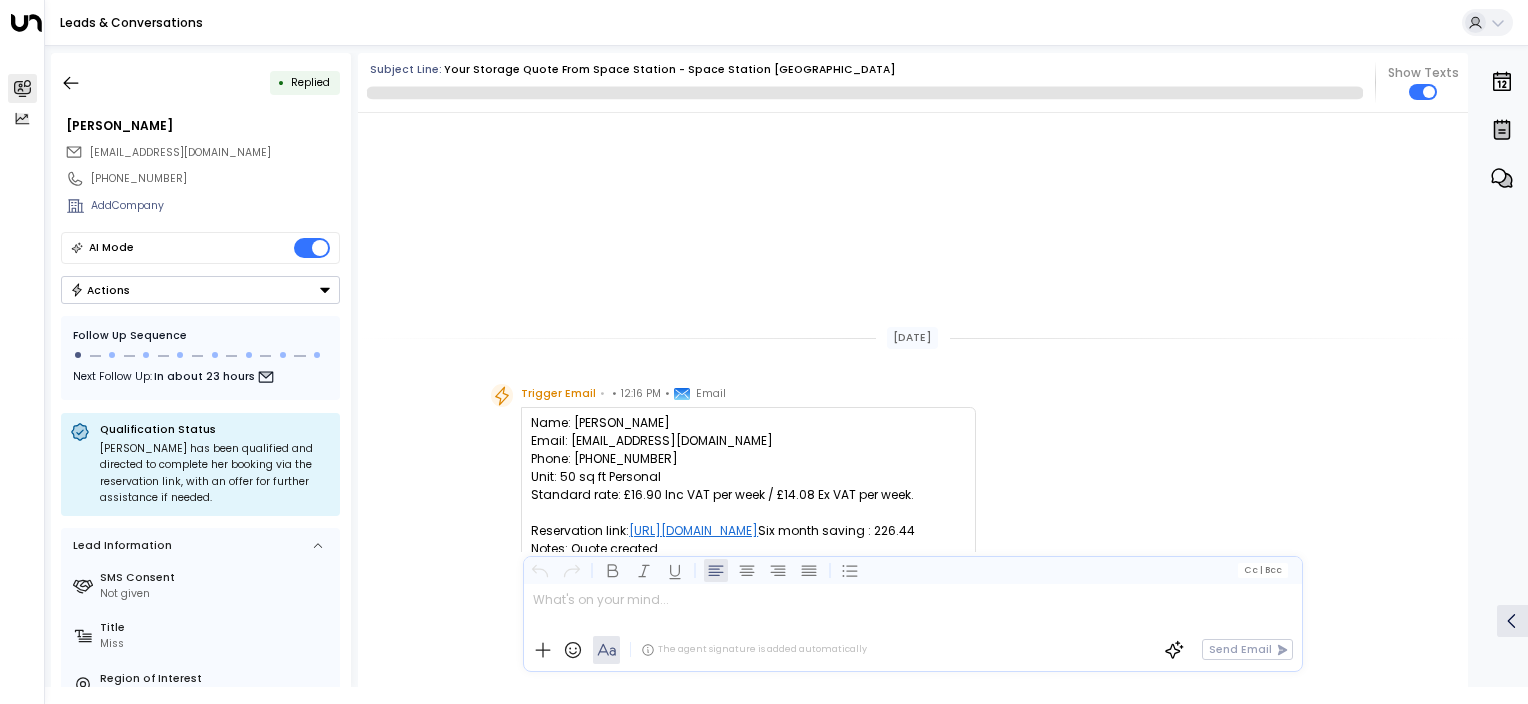 scroll, scrollTop: 771, scrollLeft: 0, axis: vertical 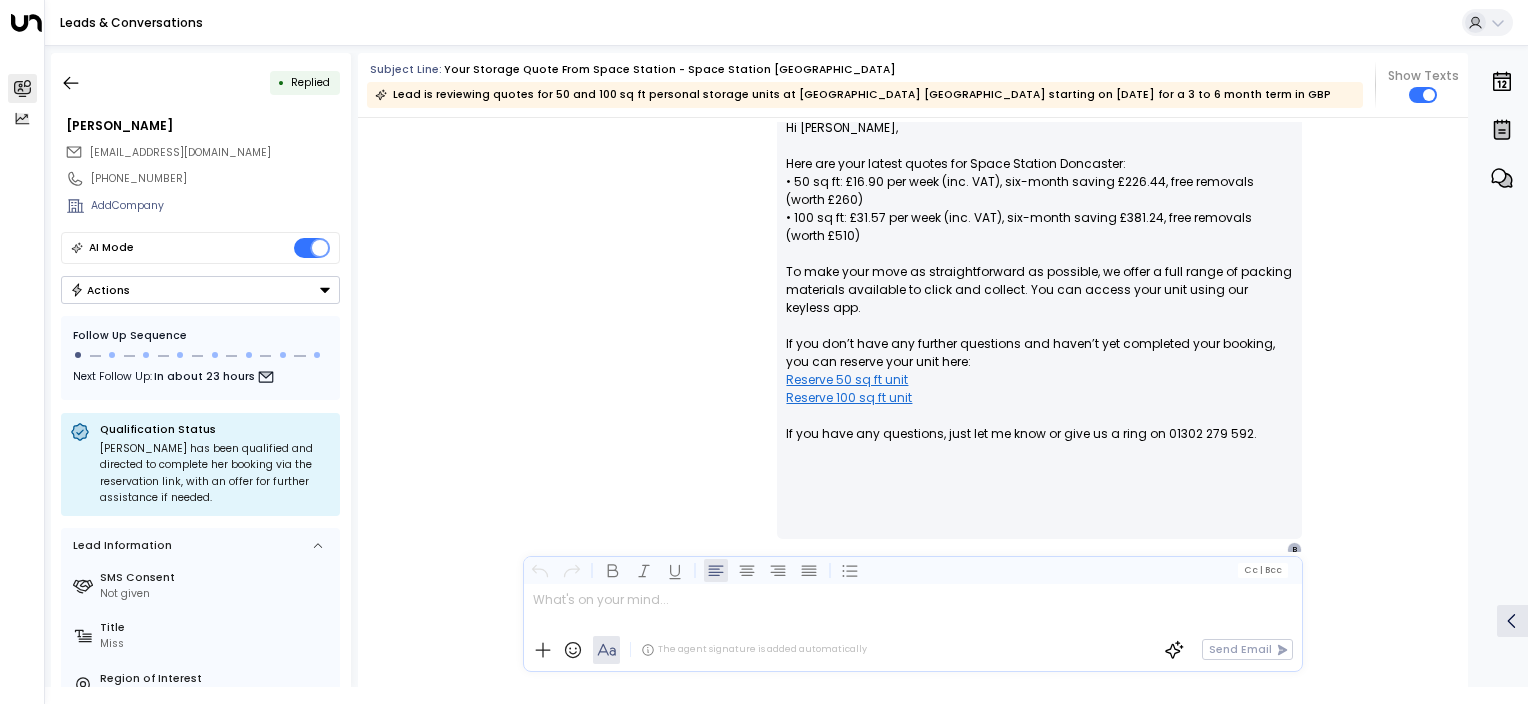 click on "AI Mode" at bounding box center (200, 248) 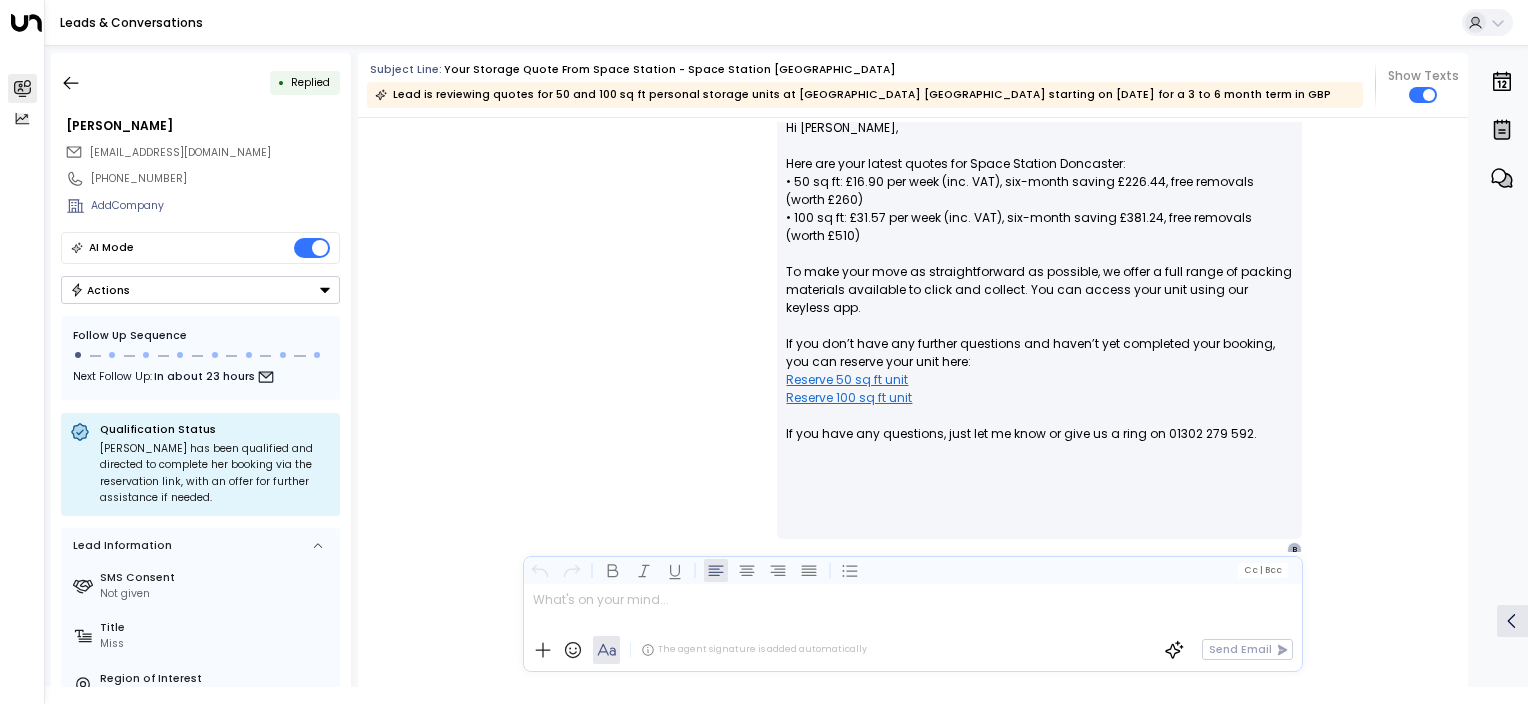 click on "AI Mode" at bounding box center [200, 248] 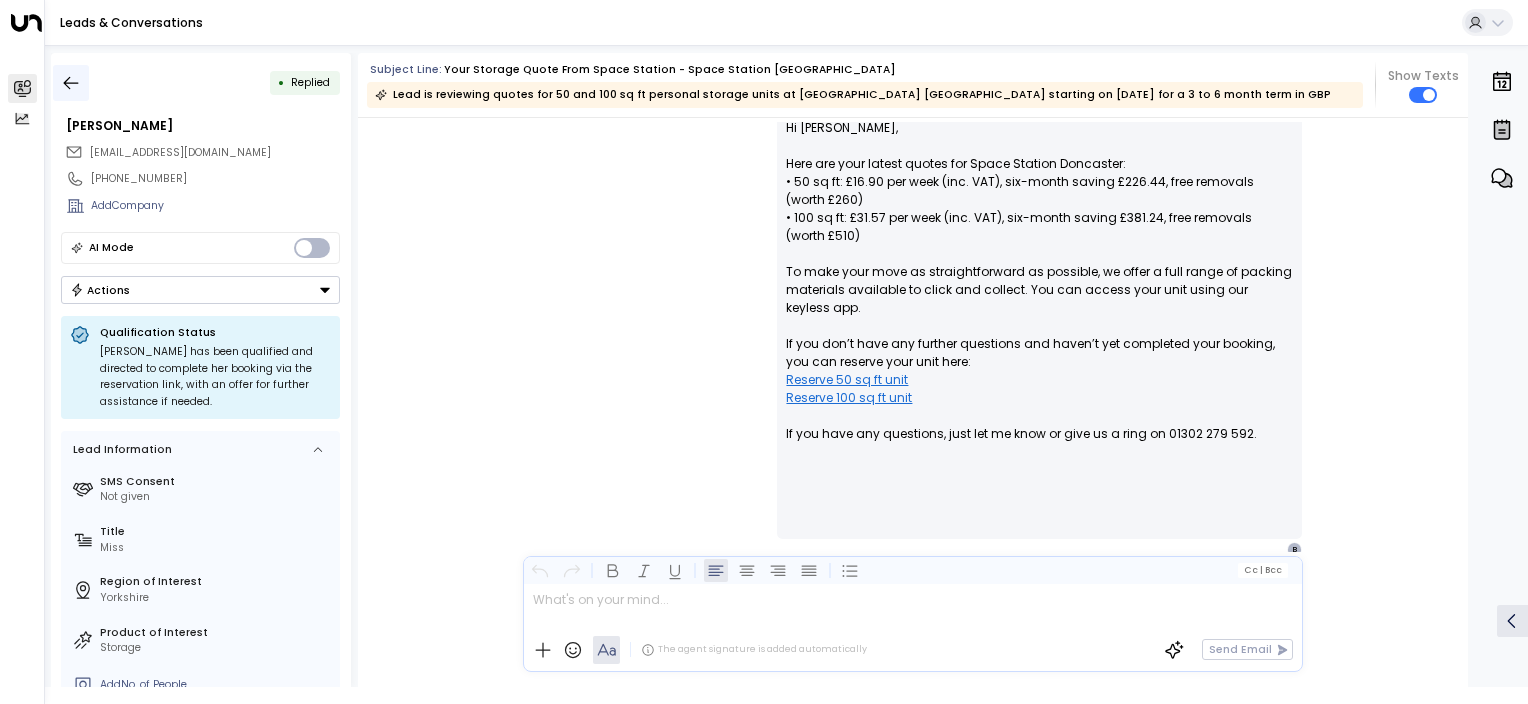 click 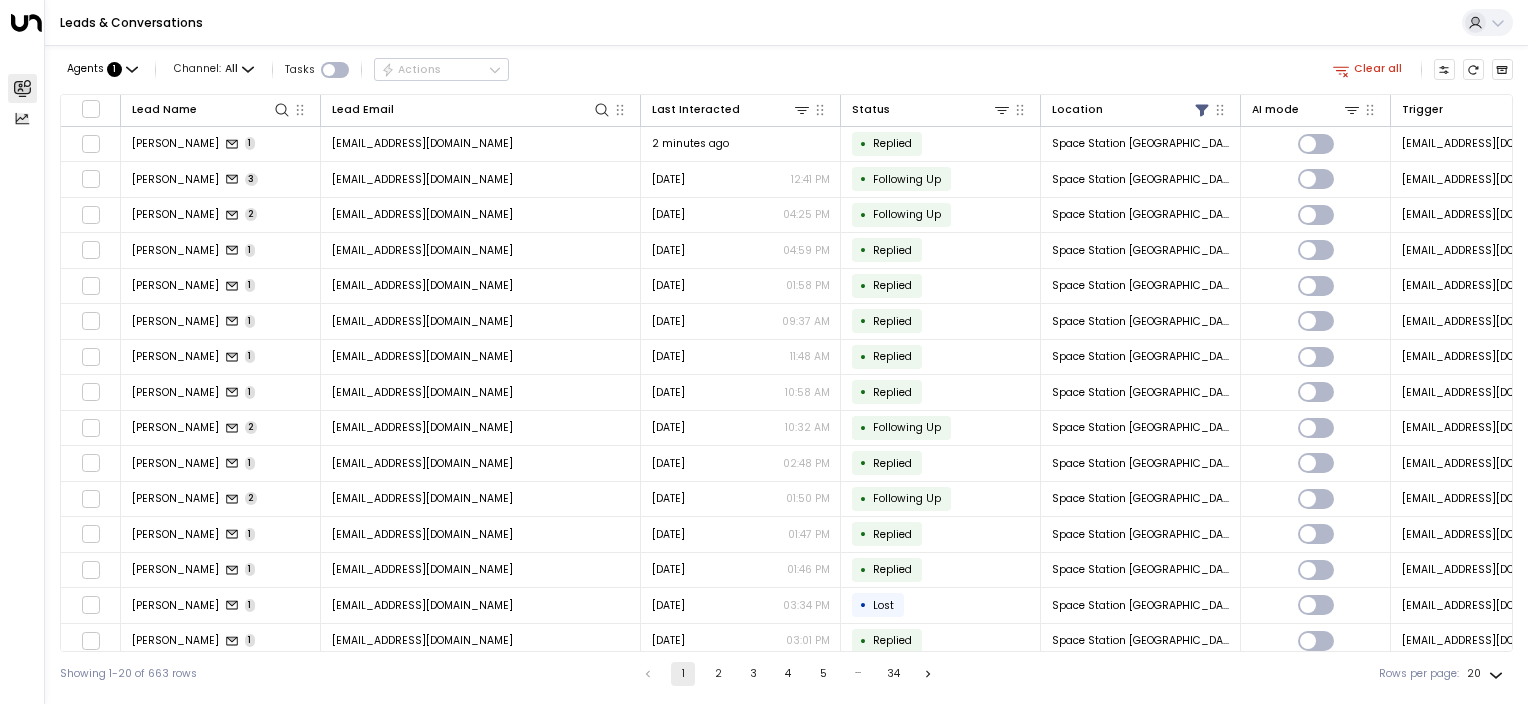 scroll, scrollTop: 184, scrollLeft: 0, axis: vertical 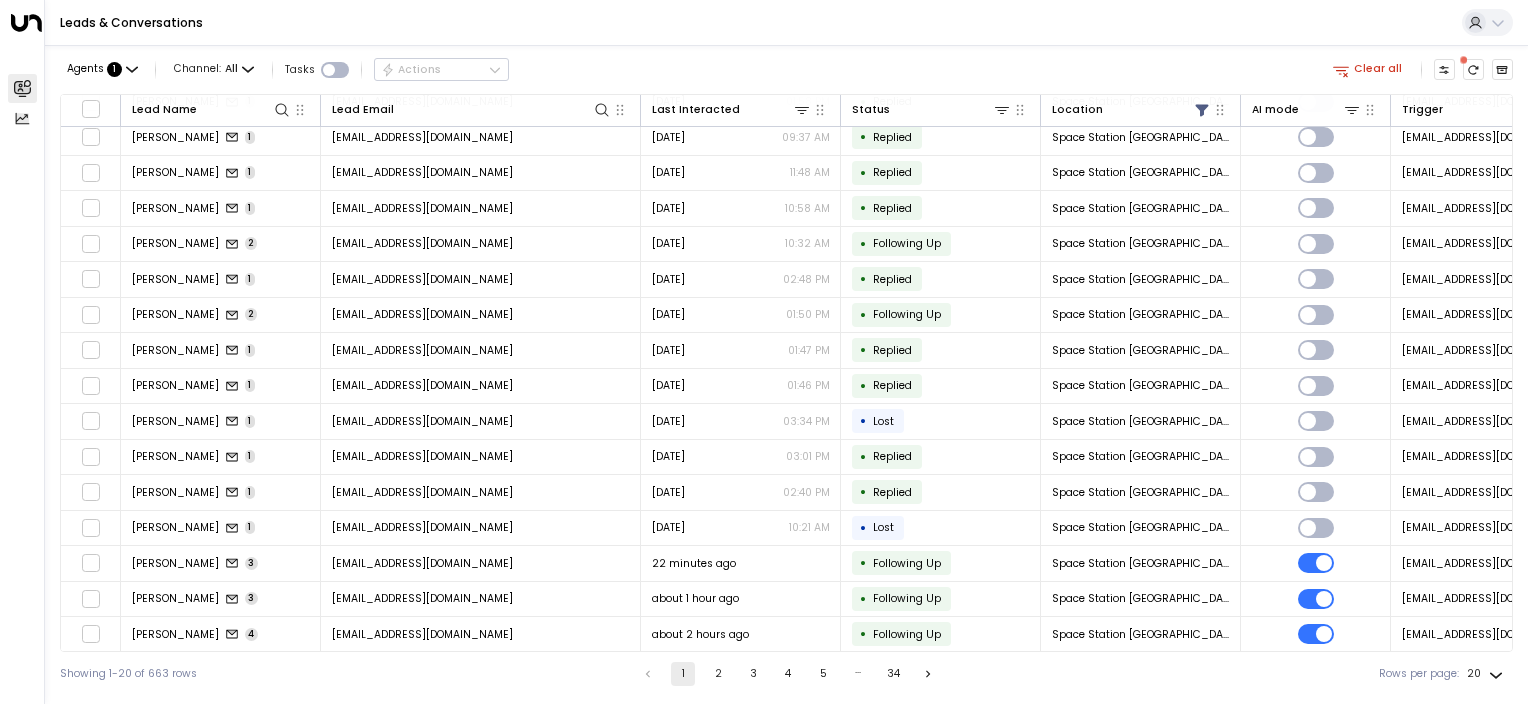 click at bounding box center (1474, 70) 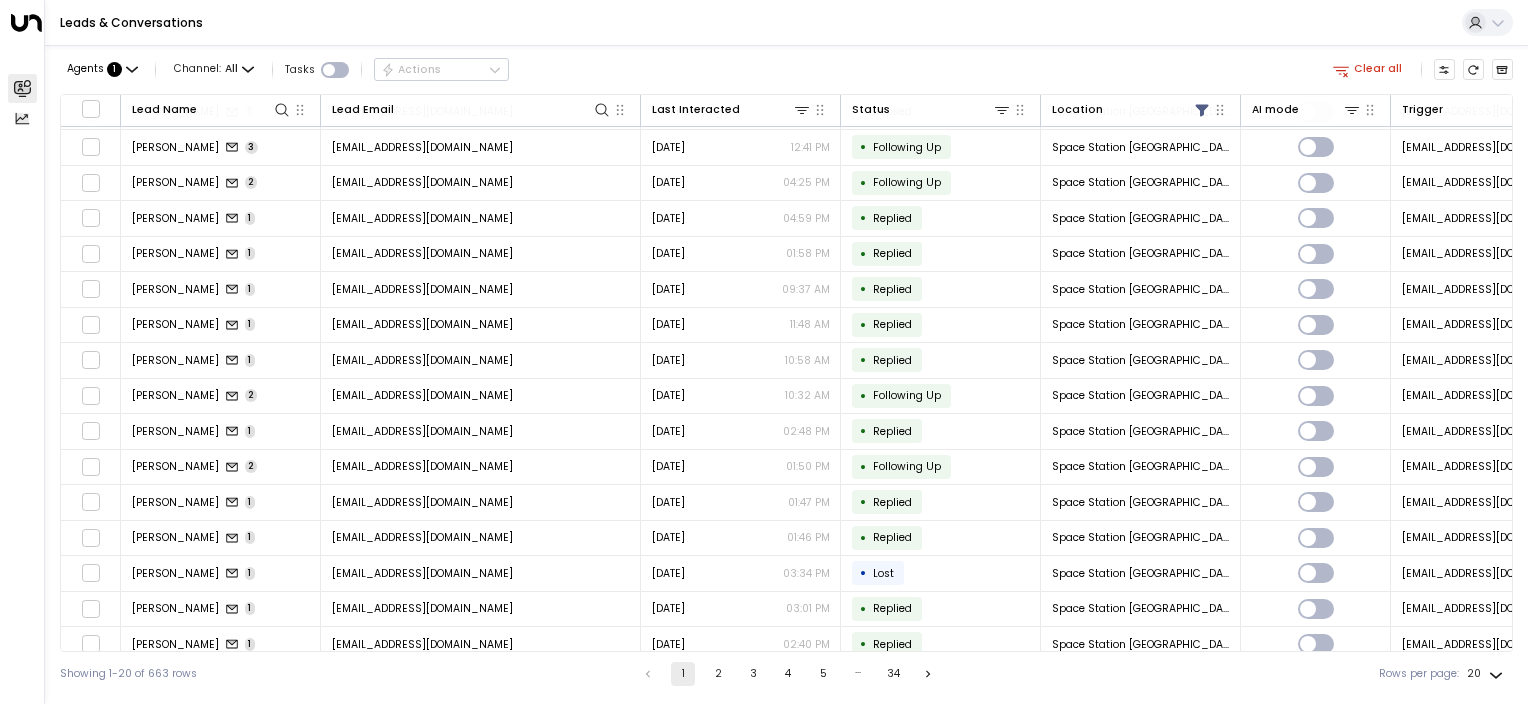 scroll, scrollTop: 0, scrollLeft: 0, axis: both 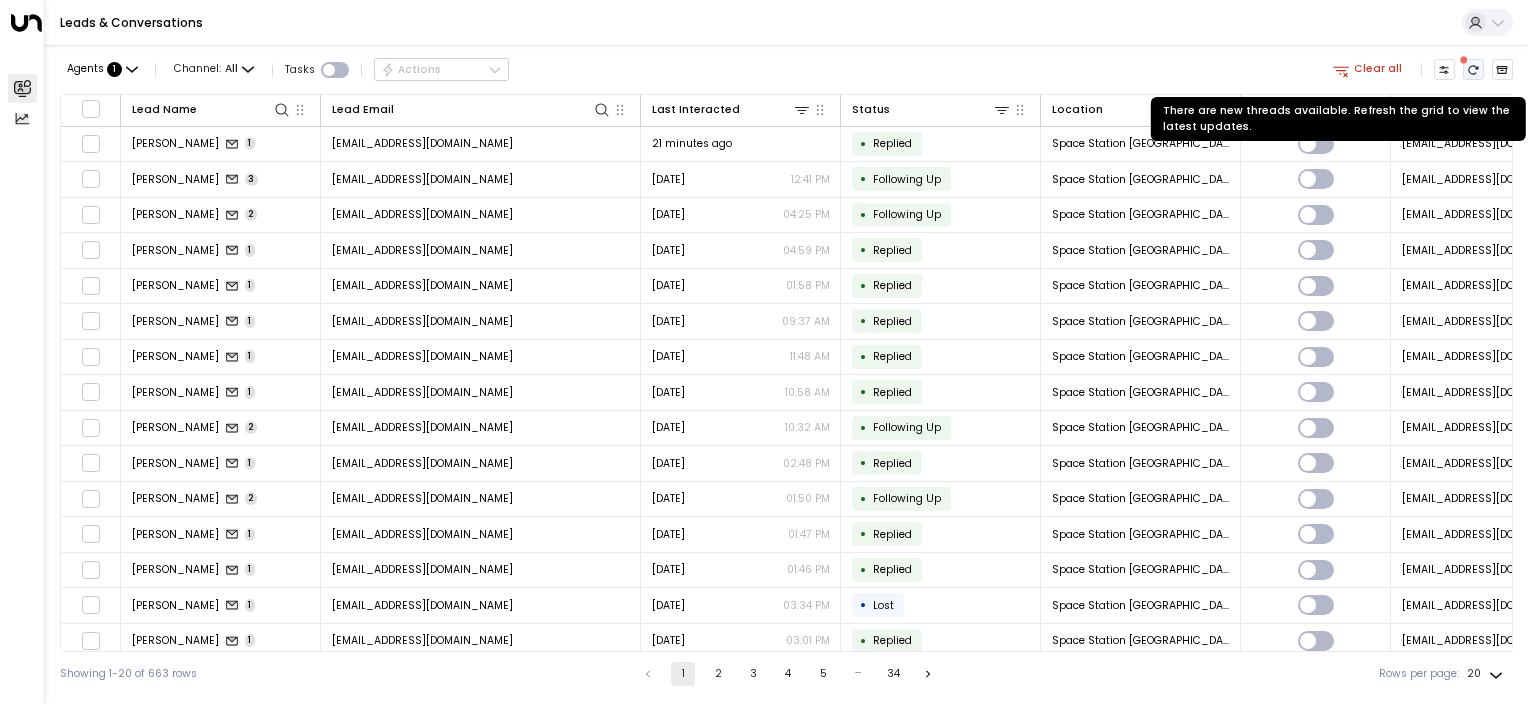 click 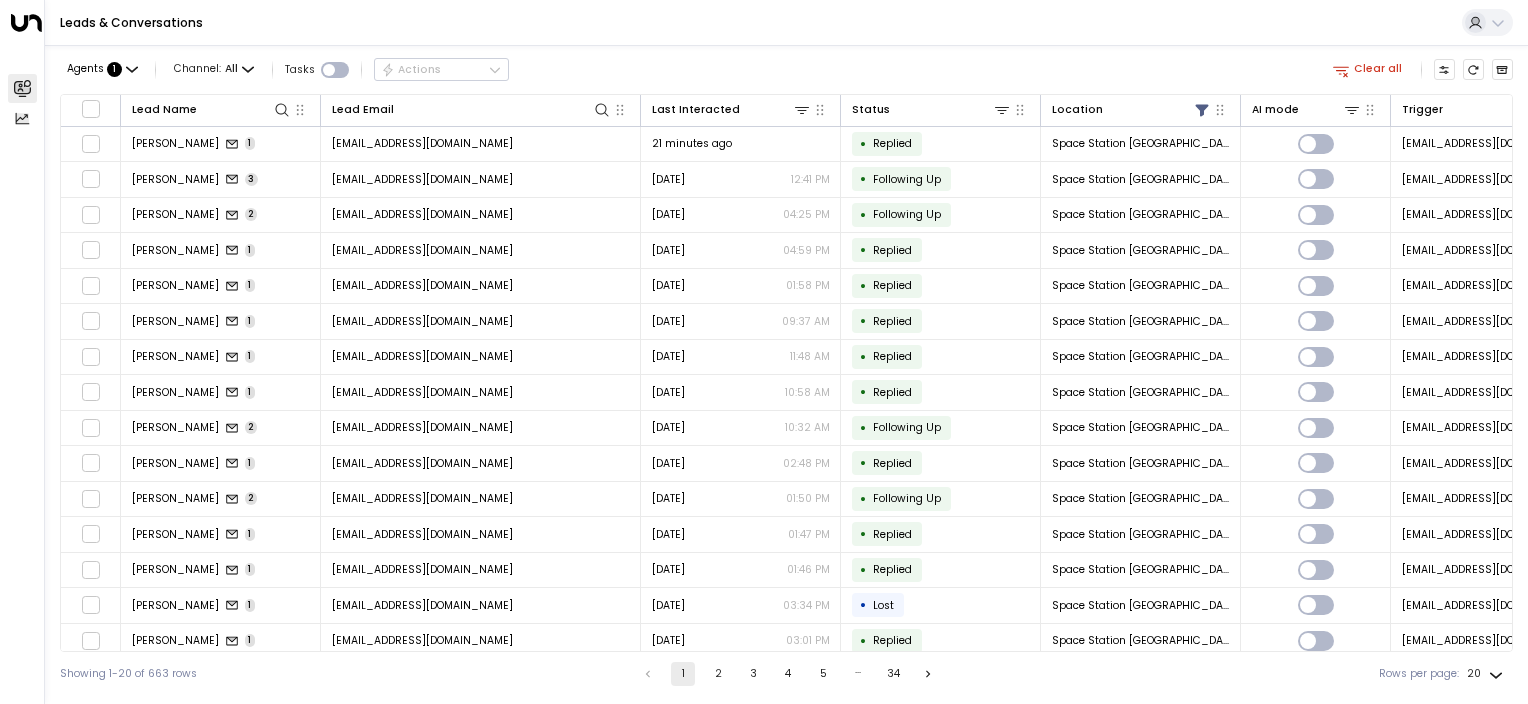 scroll, scrollTop: 184, scrollLeft: 0, axis: vertical 